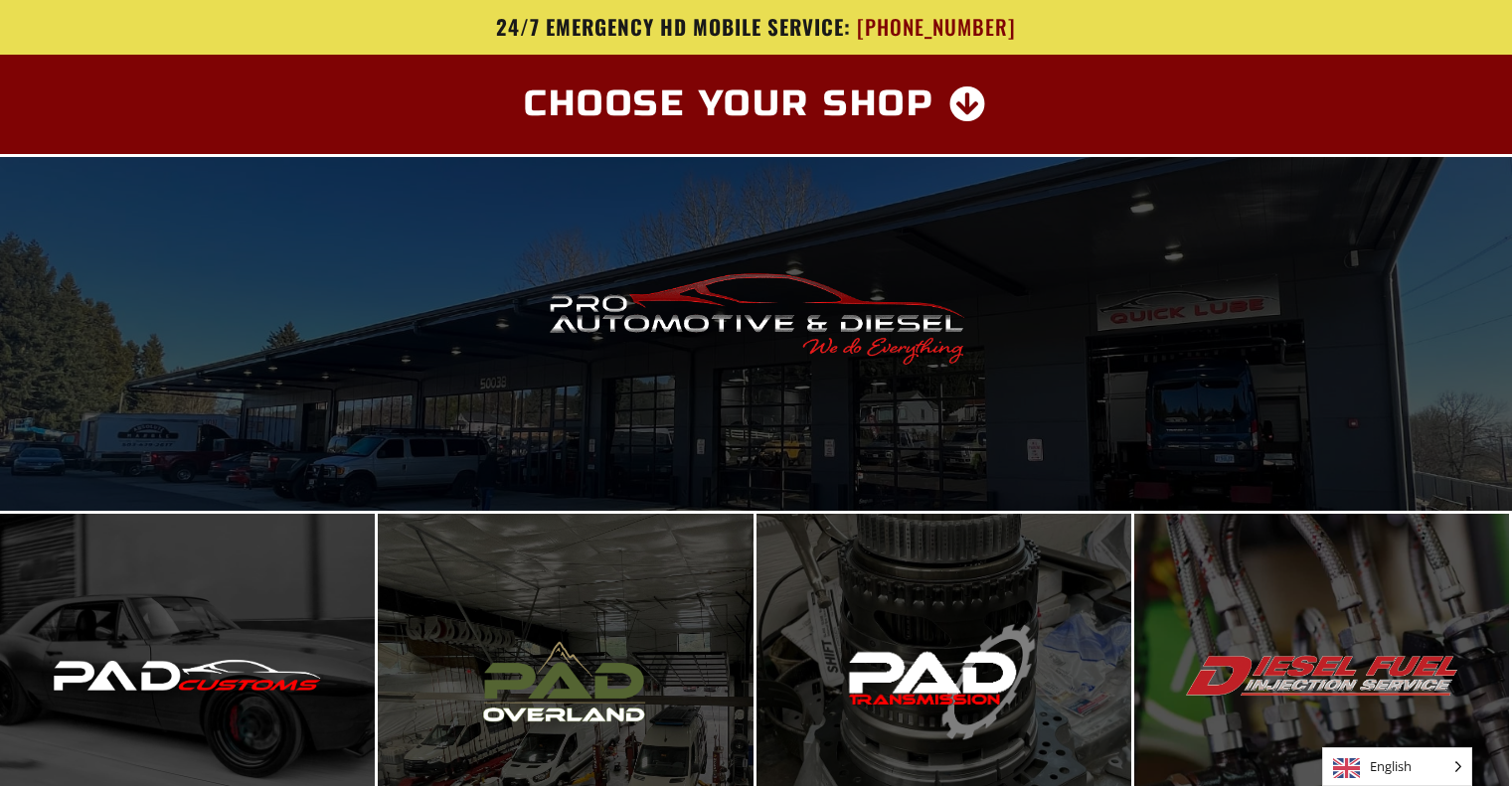 scroll, scrollTop: 0, scrollLeft: 0, axis: both 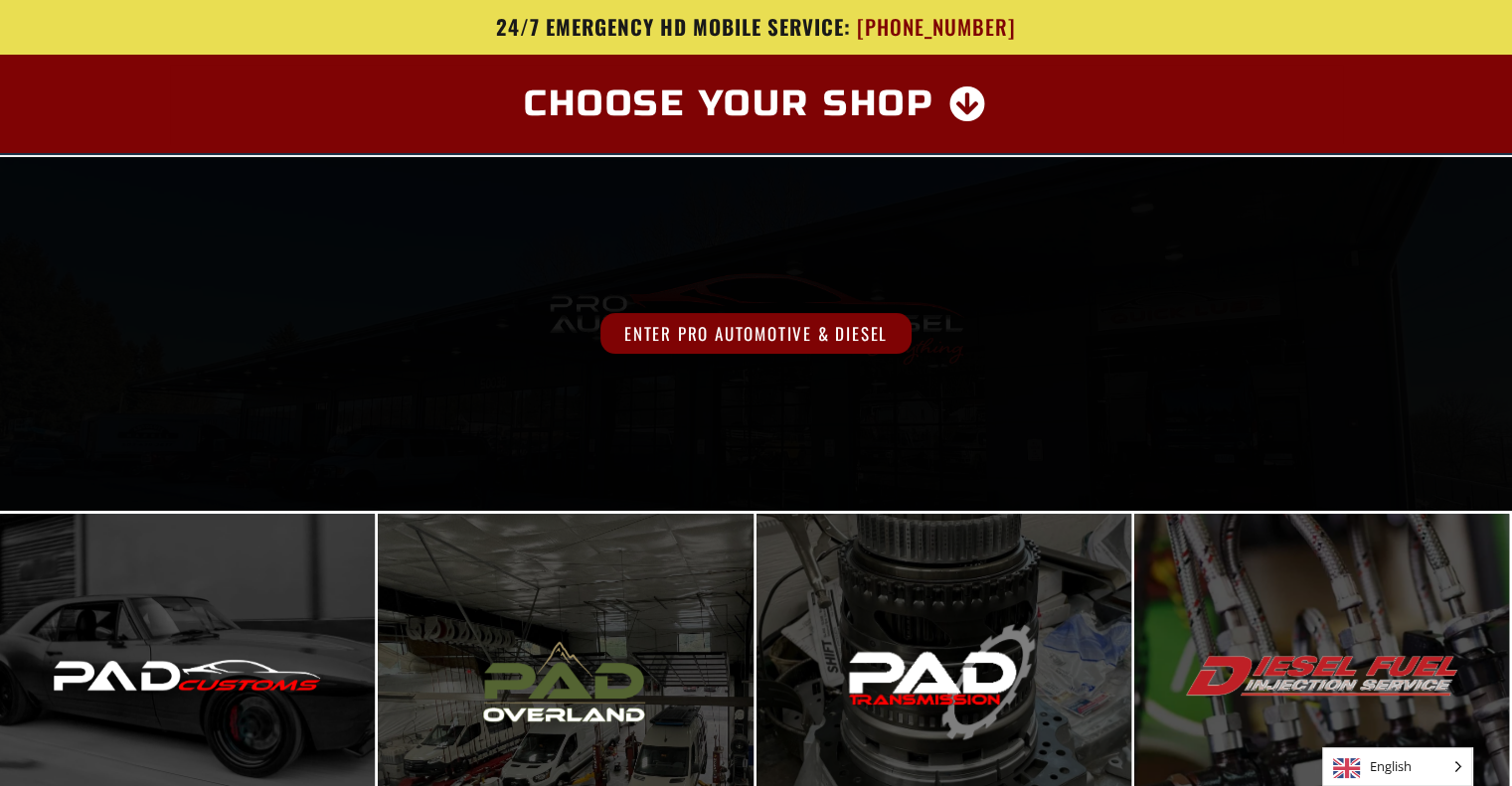 click on "Enter Pro Automotive & Diesel" at bounding box center (756, 333) 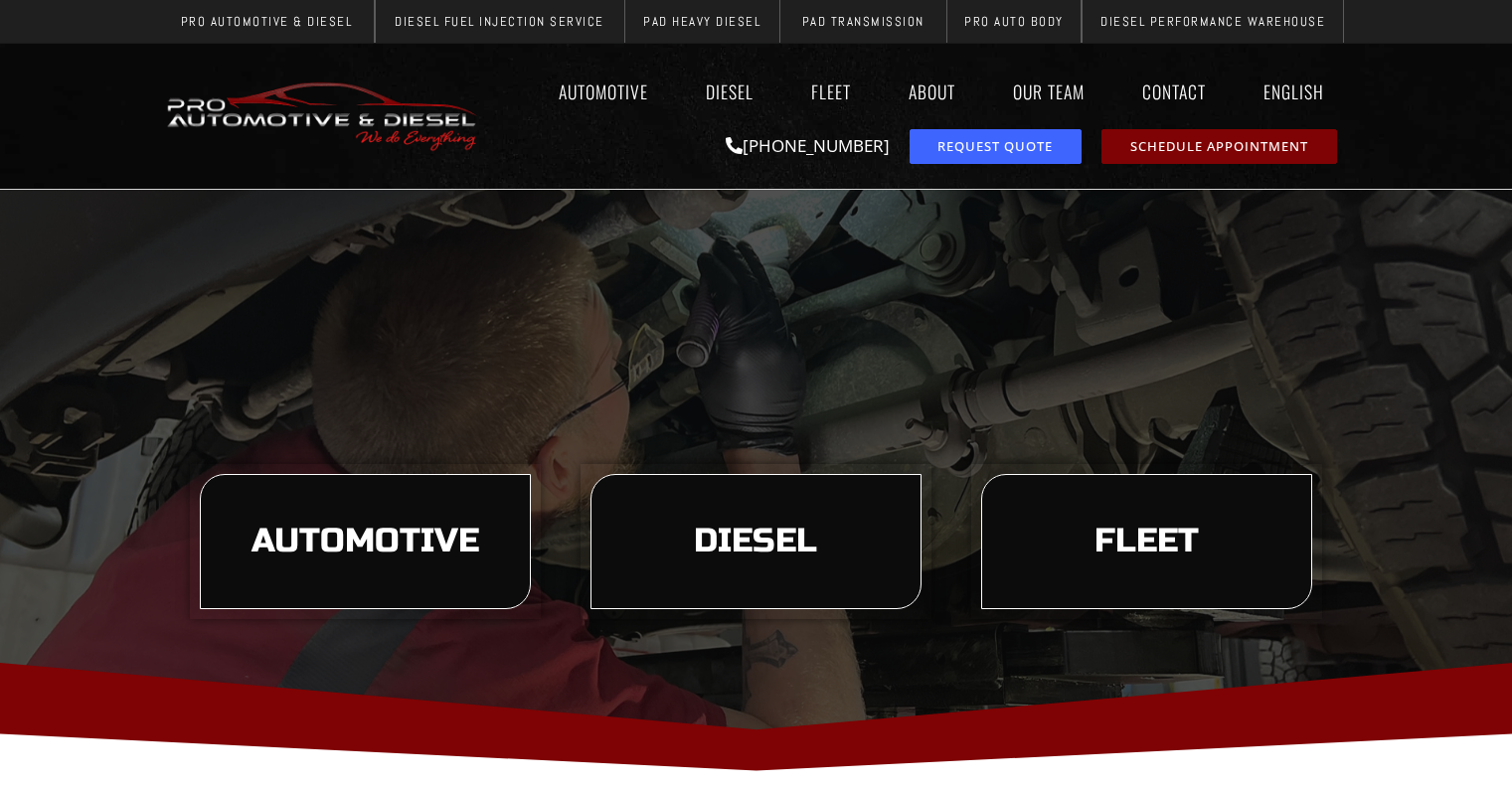 scroll, scrollTop: 0, scrollLeft: 0, axis: both 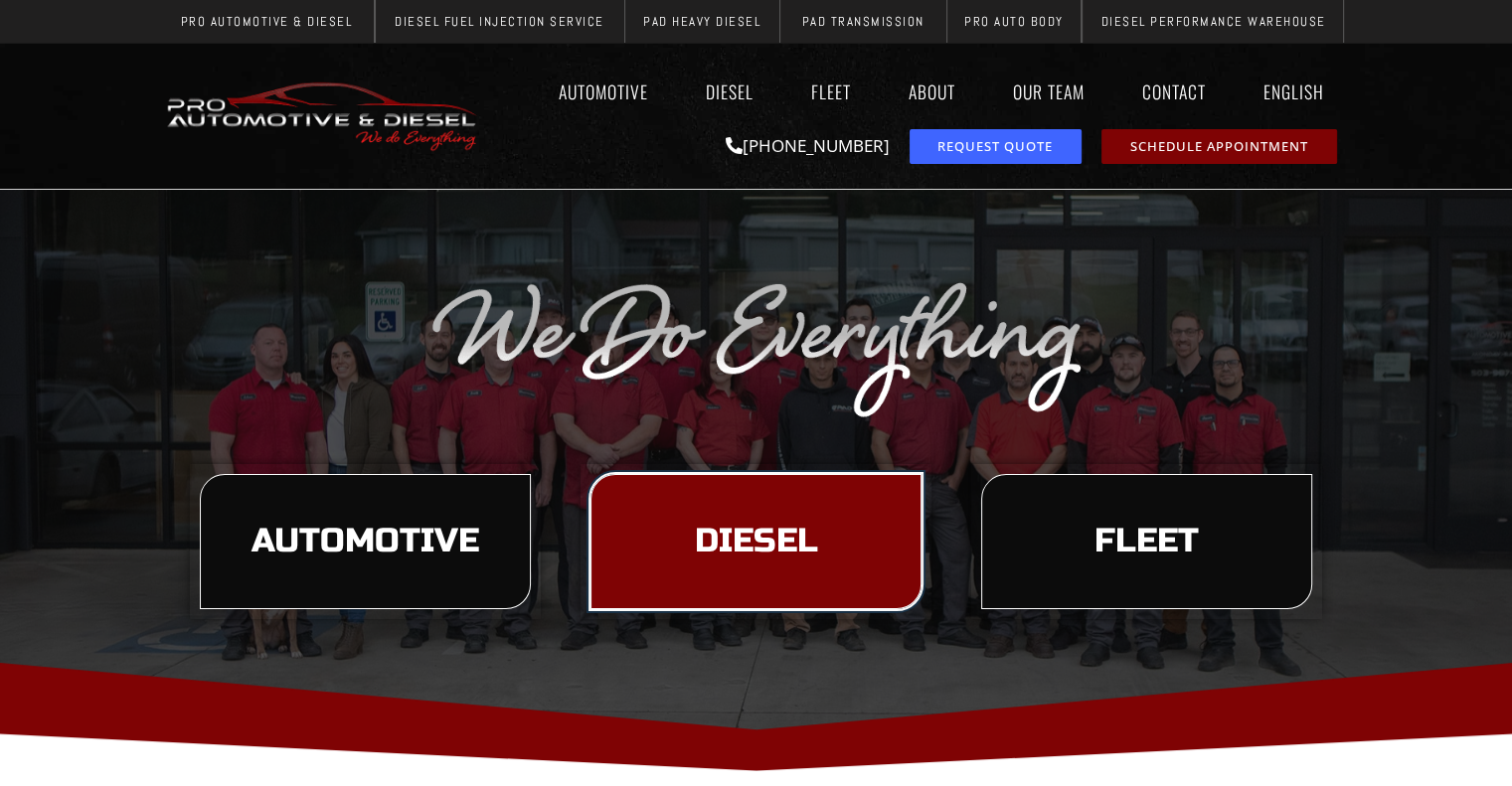 click on "Diesel" at bounding box center (756, 542) 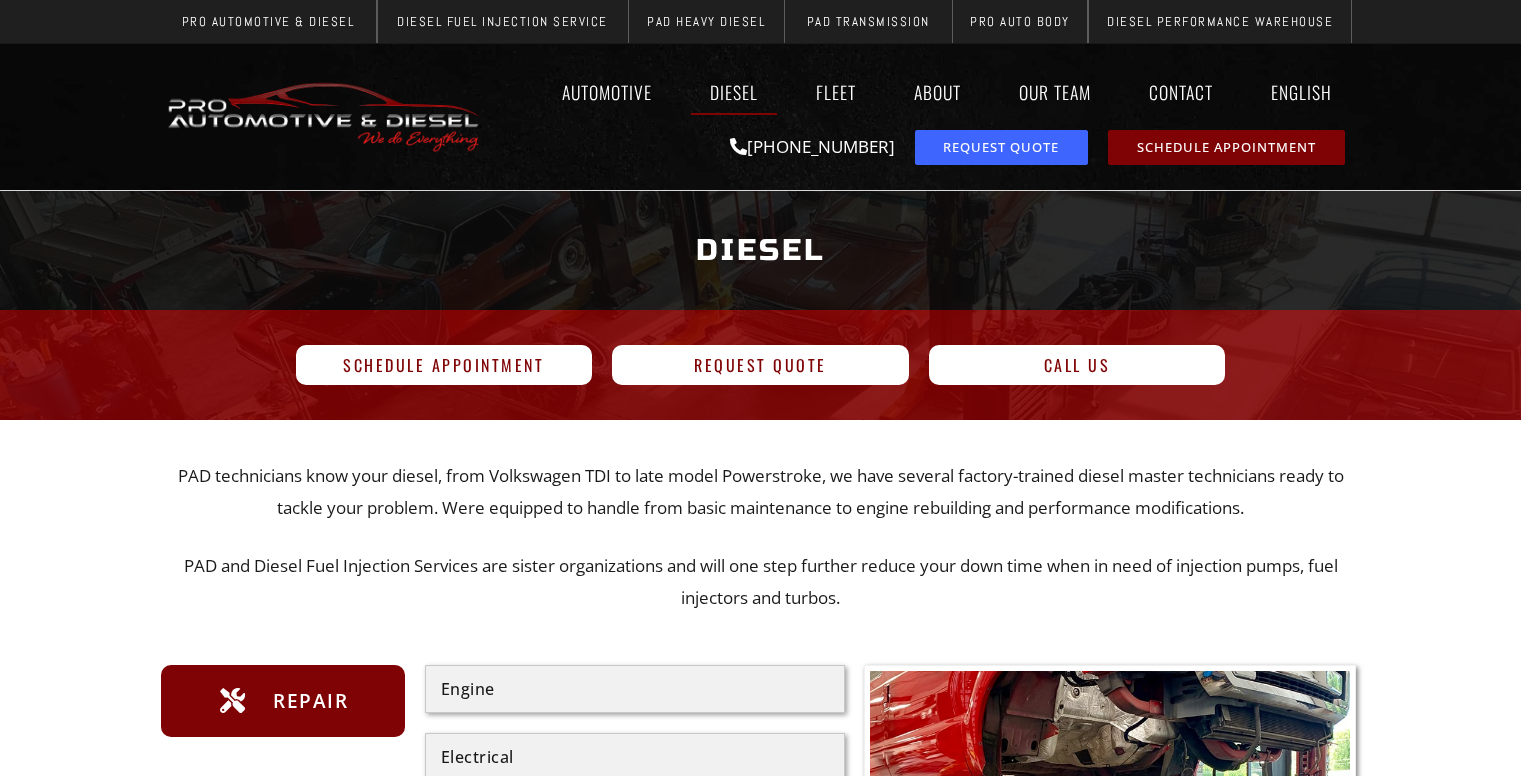 scroll, scrollTop: 0, scrollLeft: 0, axis: both 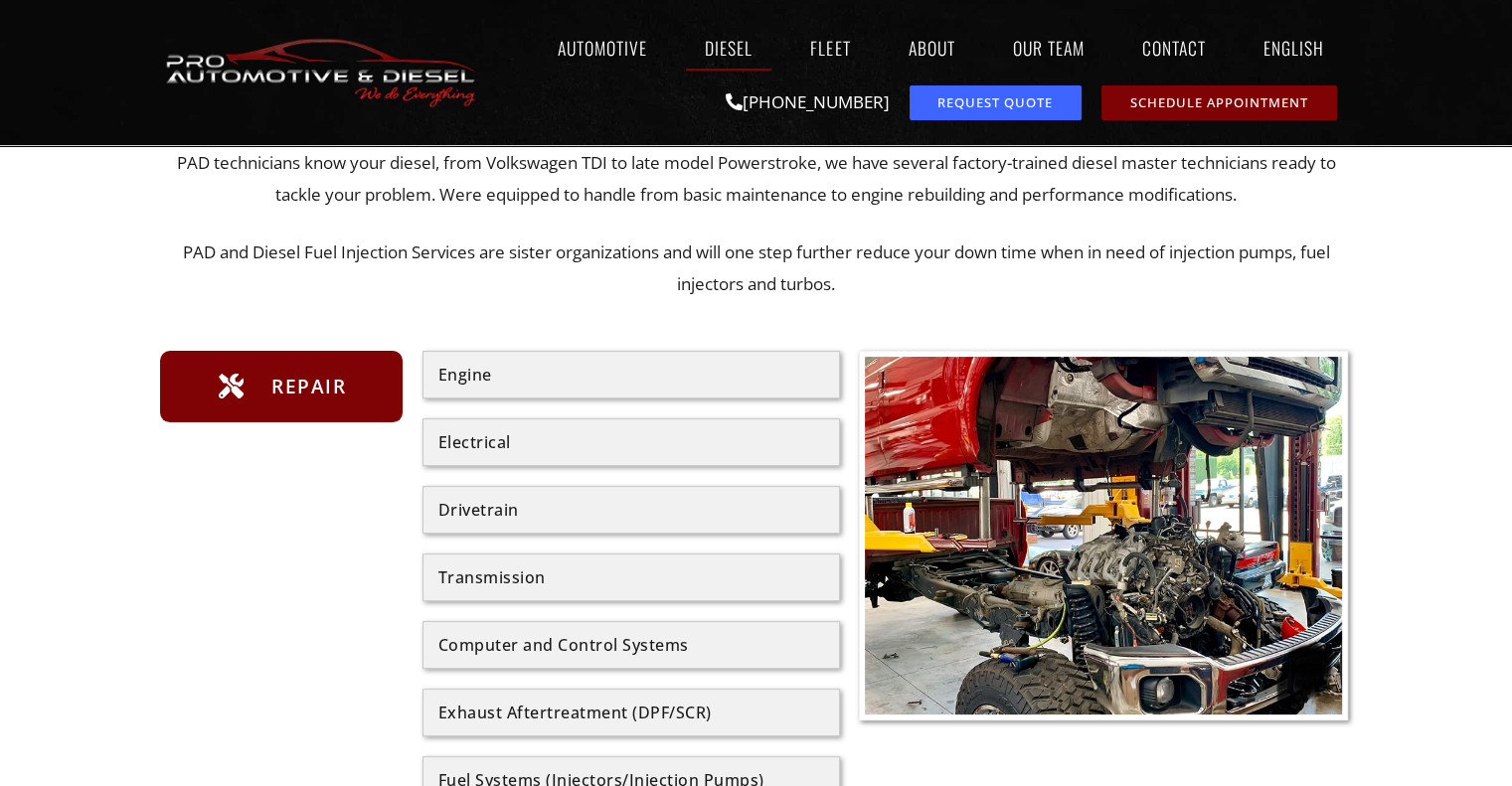 click on "Engine" at bounding box center (631, 375) 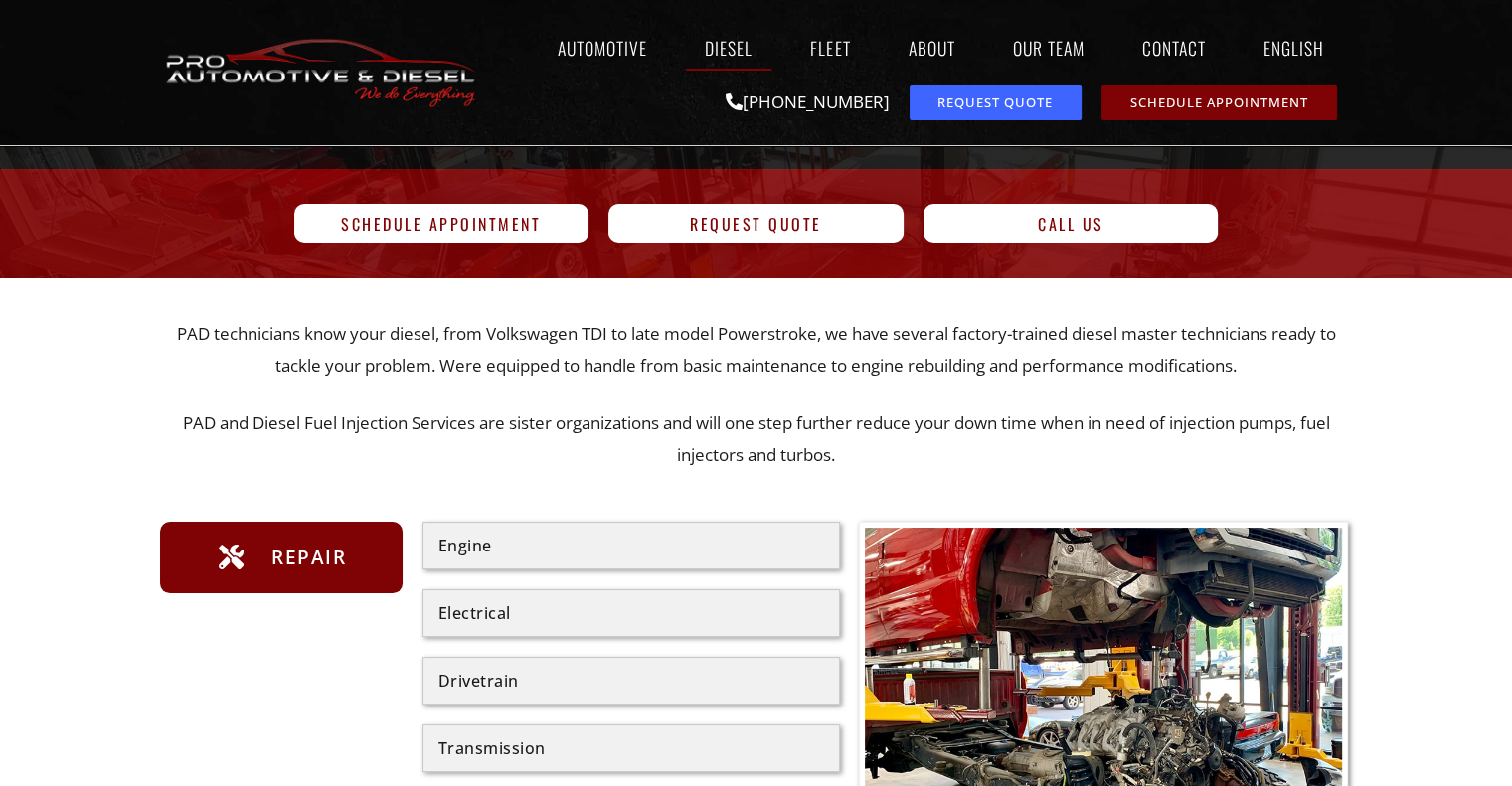 scroll, scrollTop: 137, scrollLeft: 0, axis: vertical 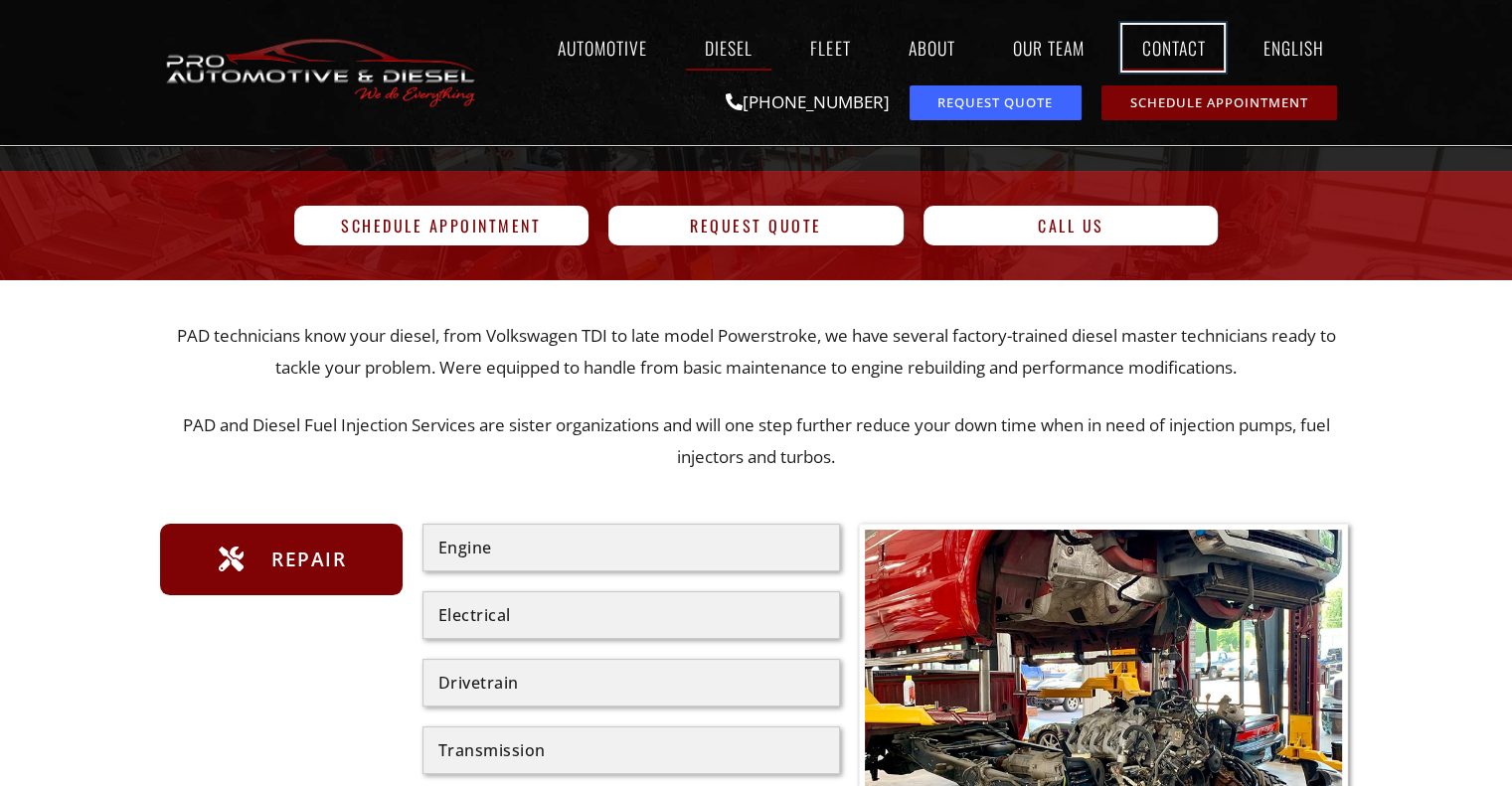 click on "Contact" 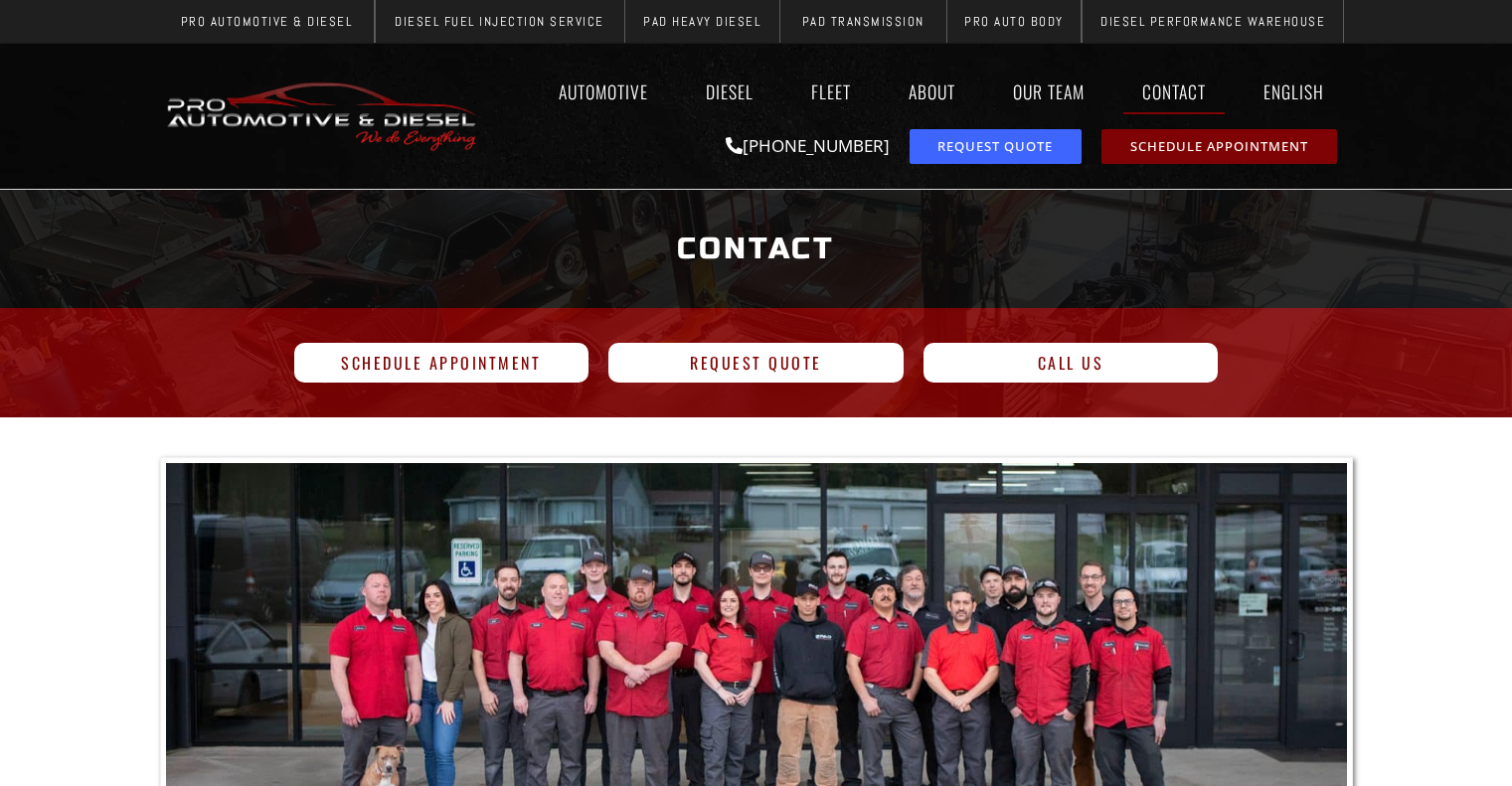 scroll, scrollTop: 0, scrollLeft: 0, axis: both 